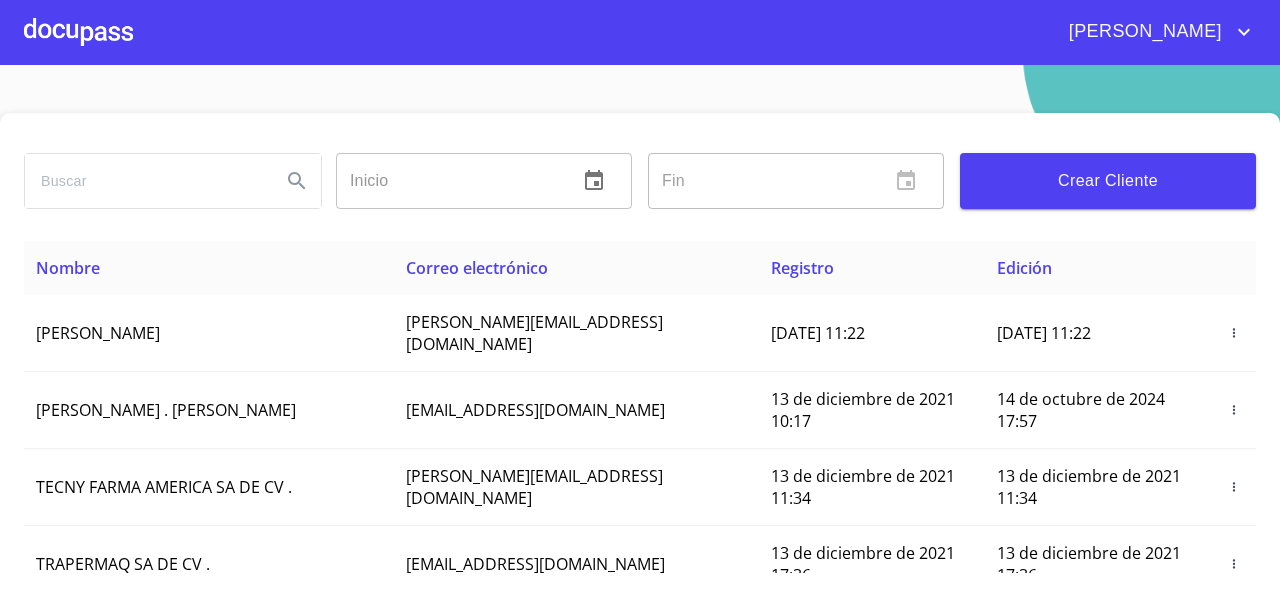 scroll, scrollTop: 0, scrollLeft: 0, axis: both 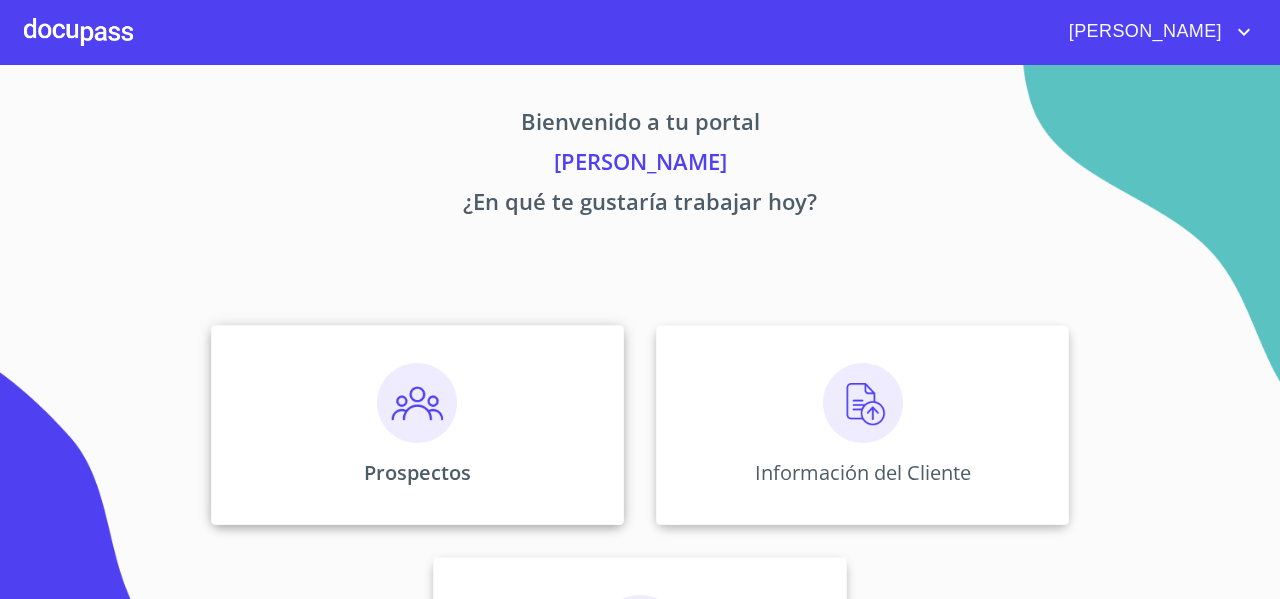 click on "Prospectos" at bounding box center (417, 425) 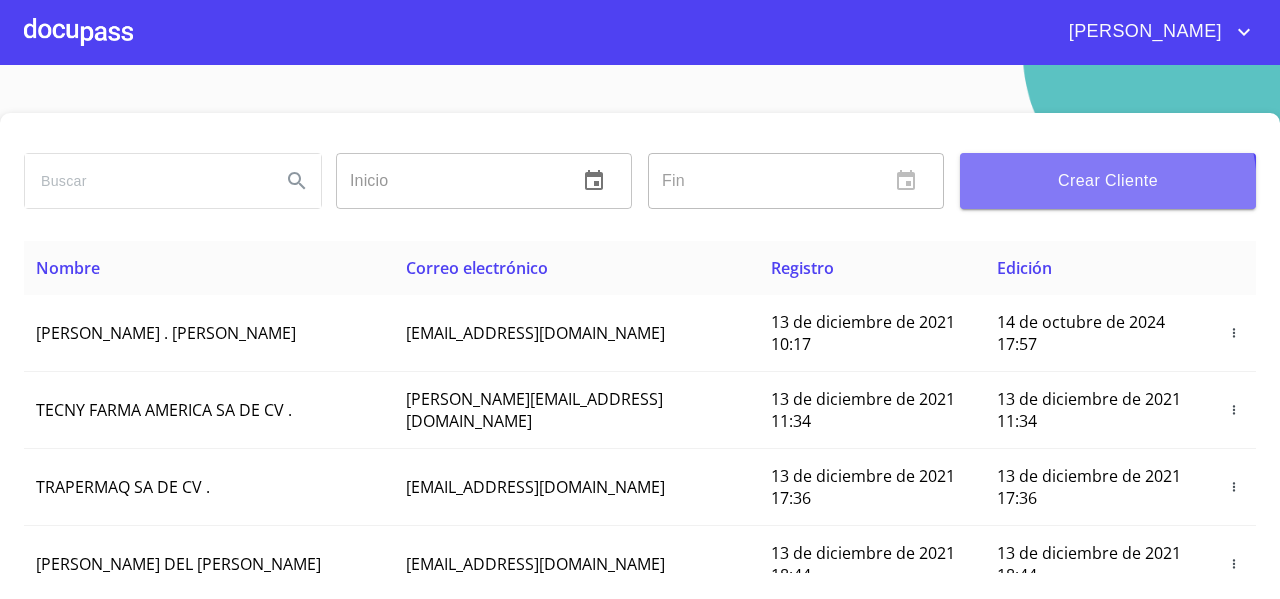 click on "Crear Cliente" at bounding box center [1108, 181] 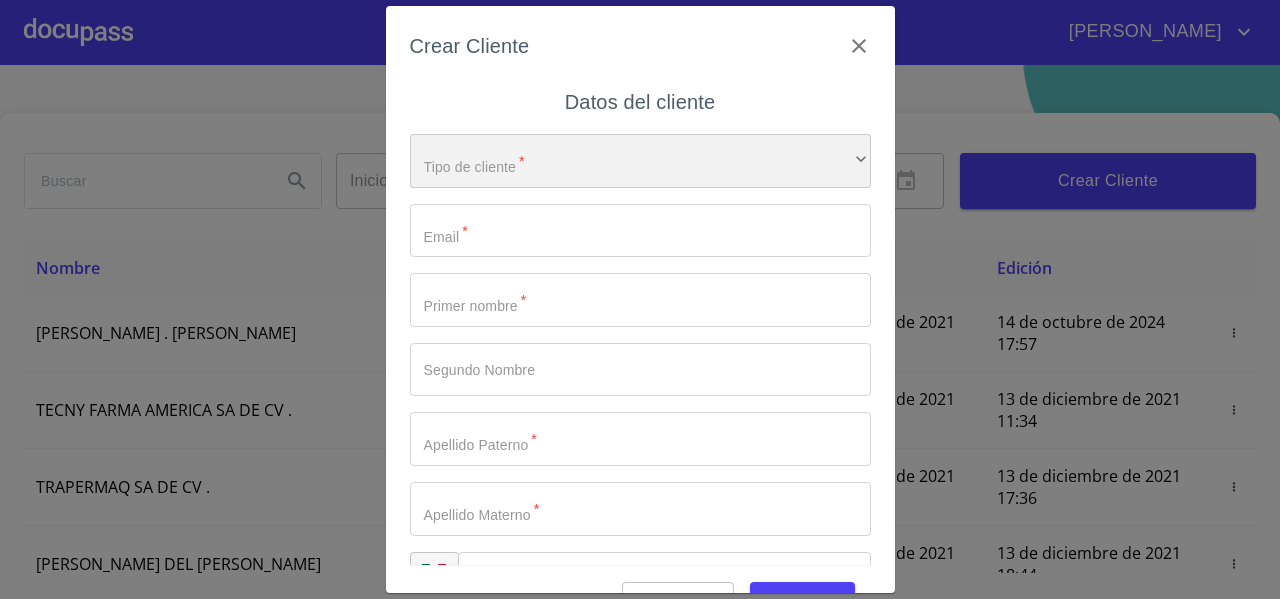 click on "​" at bounding box center (640, 161) 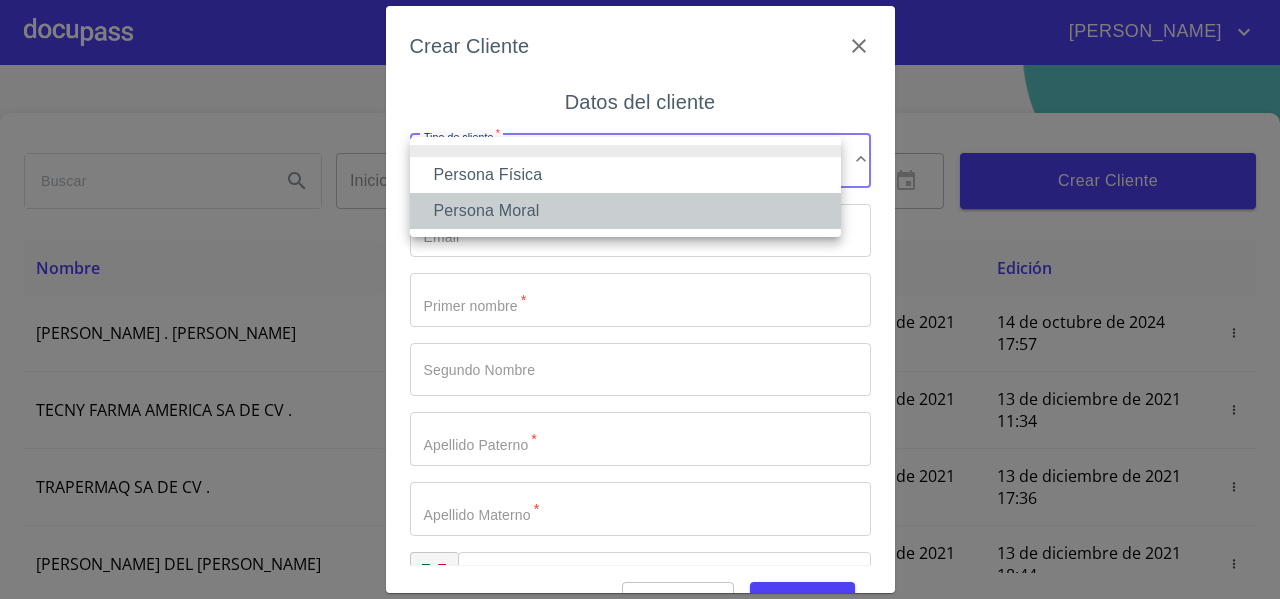 click on "Persona Moral" at bounding box center (625, 211) 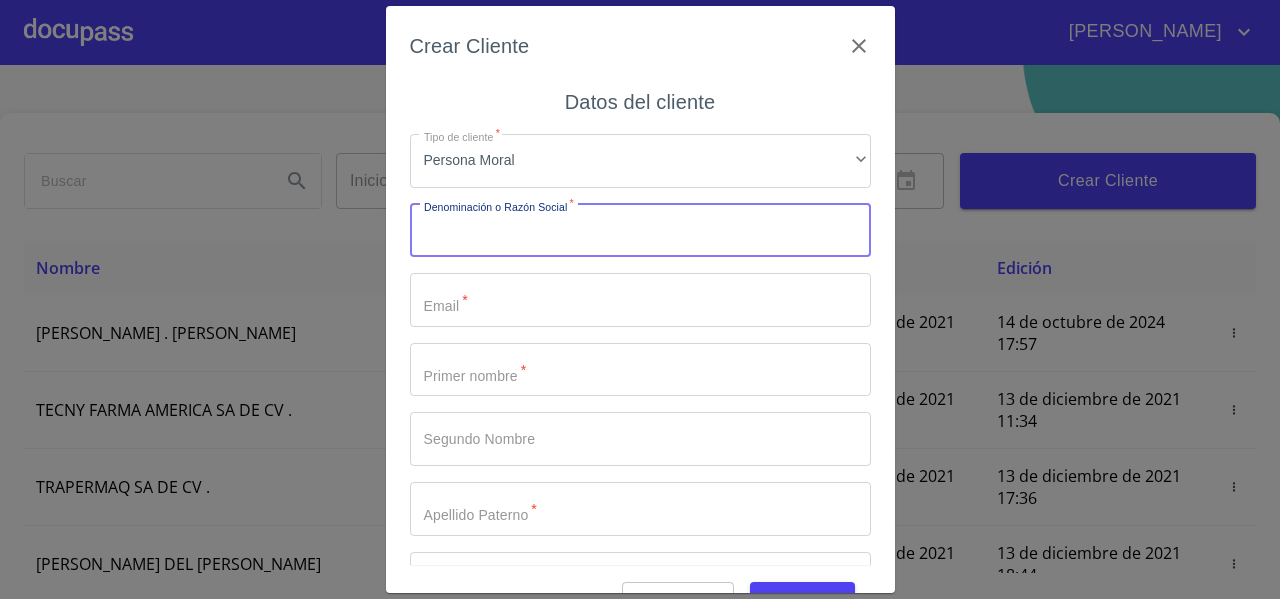 click on "Tipo de cliente   *" at bounding box center (640, 231) 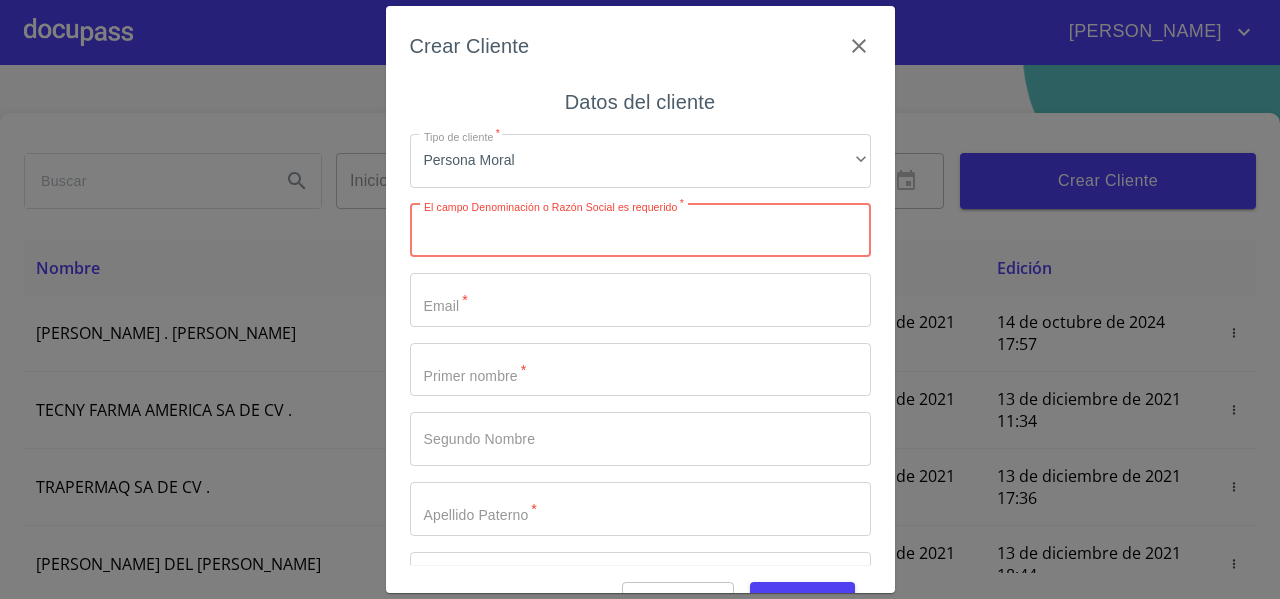 click on "Tipo de cliente   *" at bounding box center [640, 231] 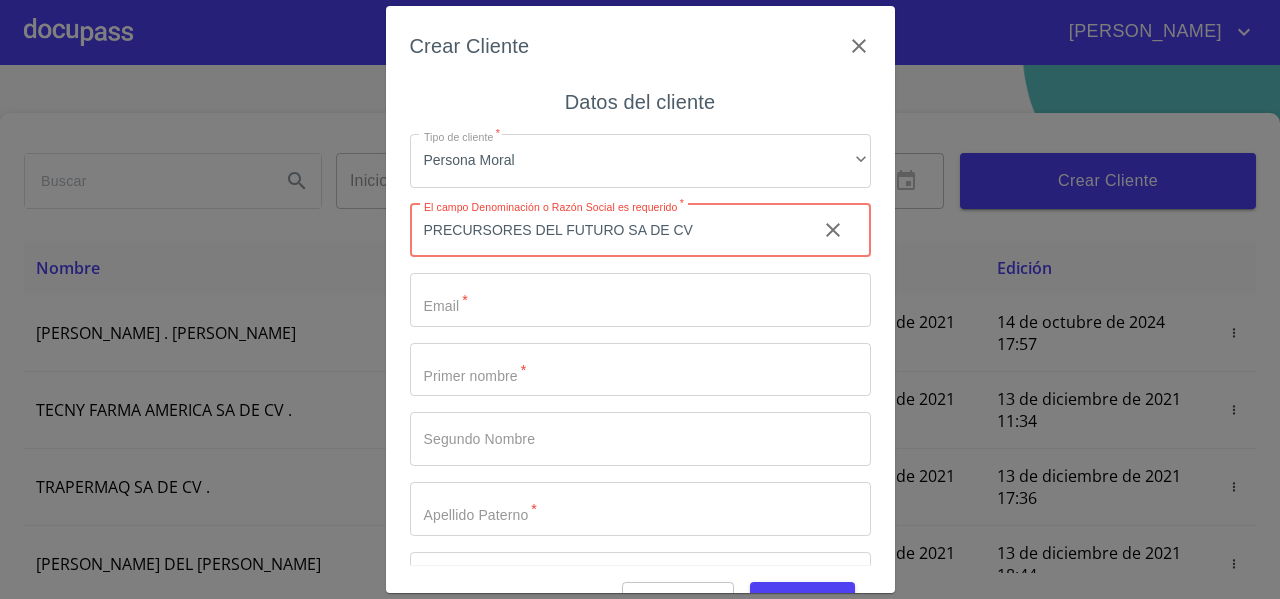 type on "PRECURSORES DEL FUTURO SA DE CV" 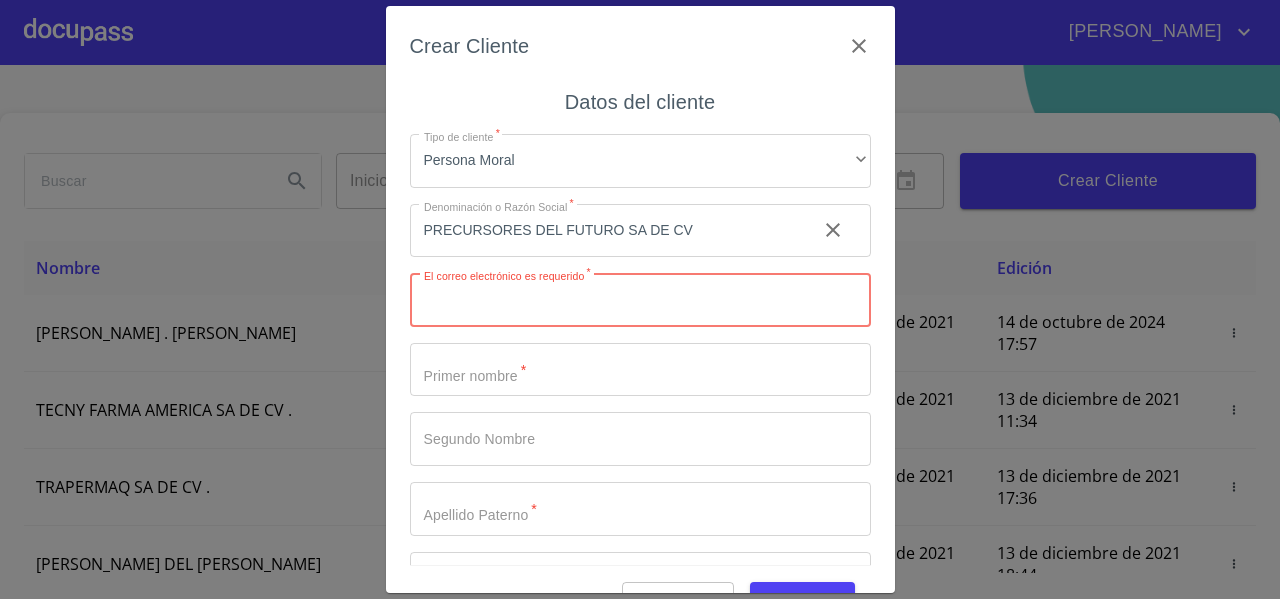 paste on "[EMAIL_ADDRESS][DOMAIN_NAME]" 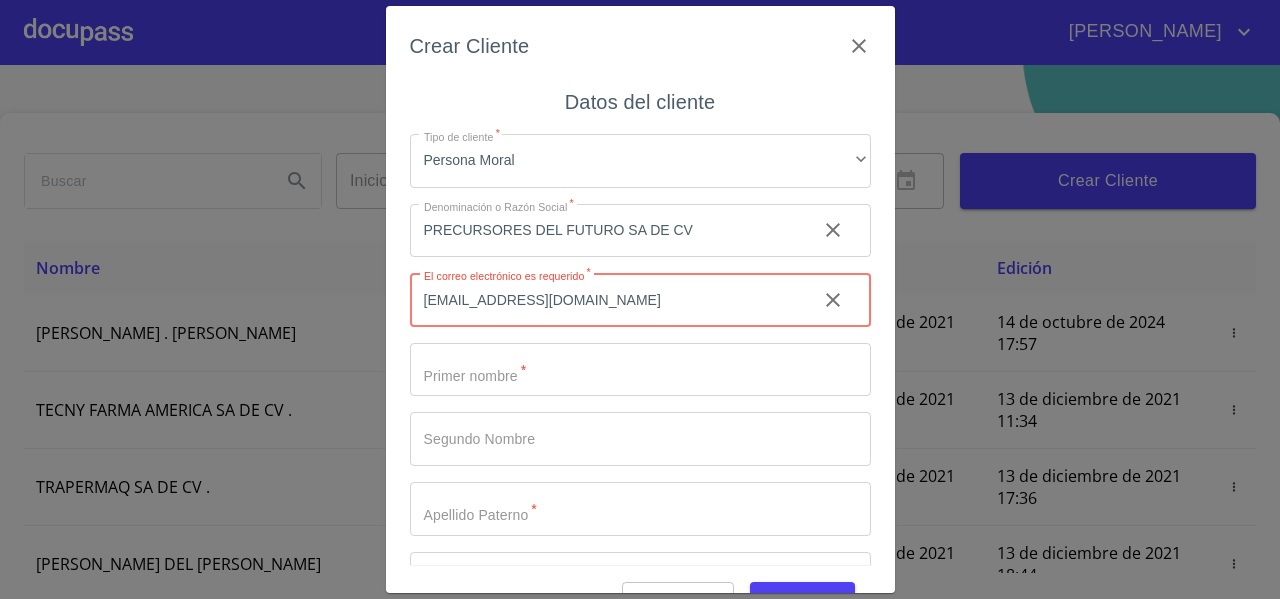 type on "[EMAIL_ADDRESS][DOMAIN_NAME]" 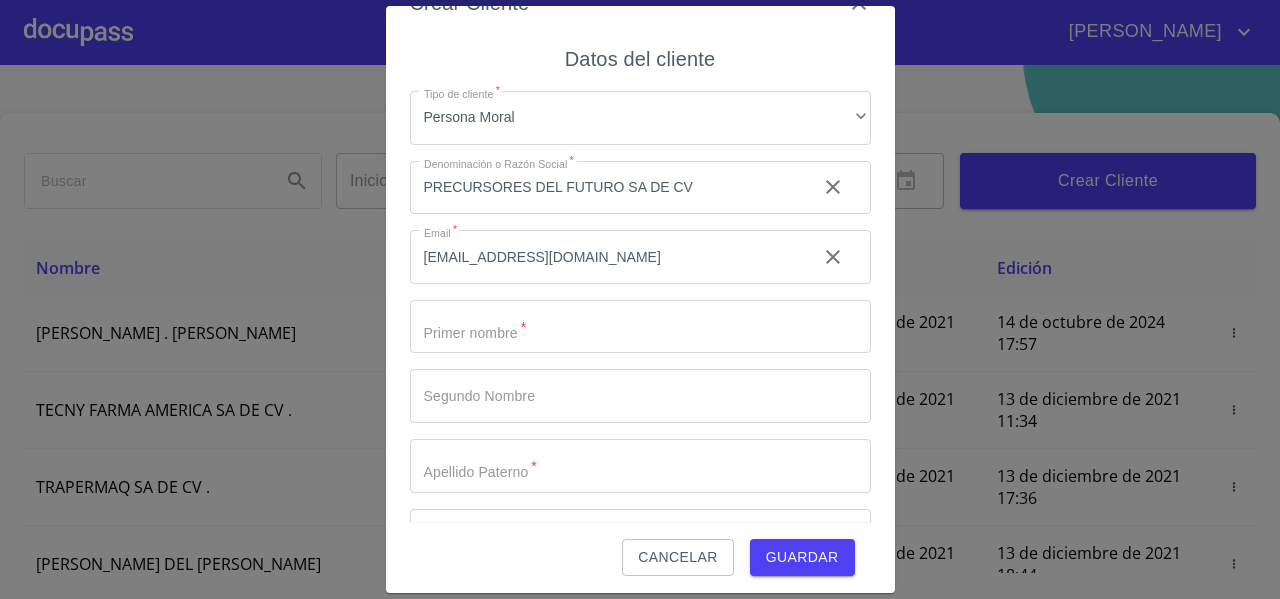 scroll, scrollTop: 49, scrollLeft: 0, axis: vertical 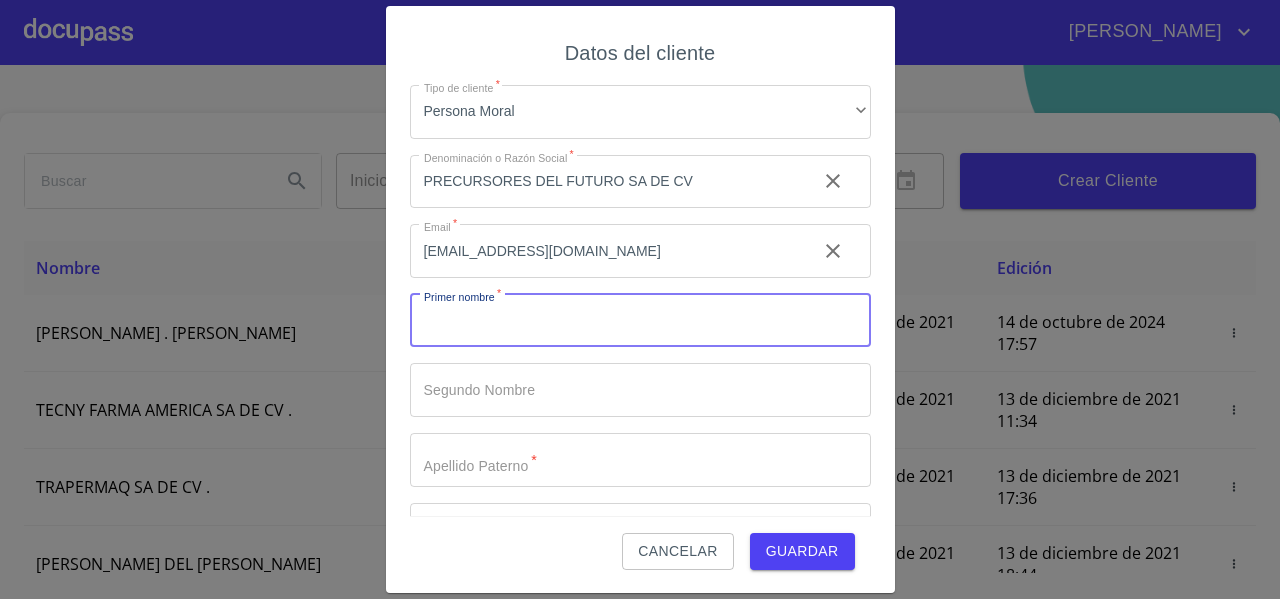 click on "Tipo de cliente   *" at bounding box center [640, 321] 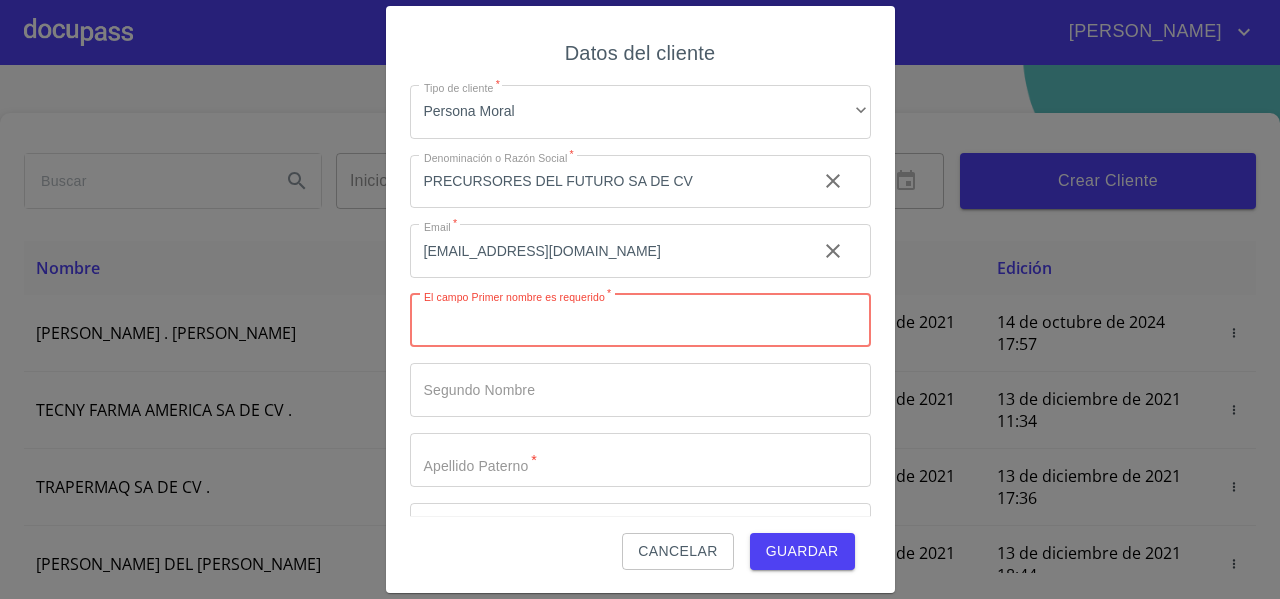 click on "Tipo de cliente   *" at bounding box center (640, 321) 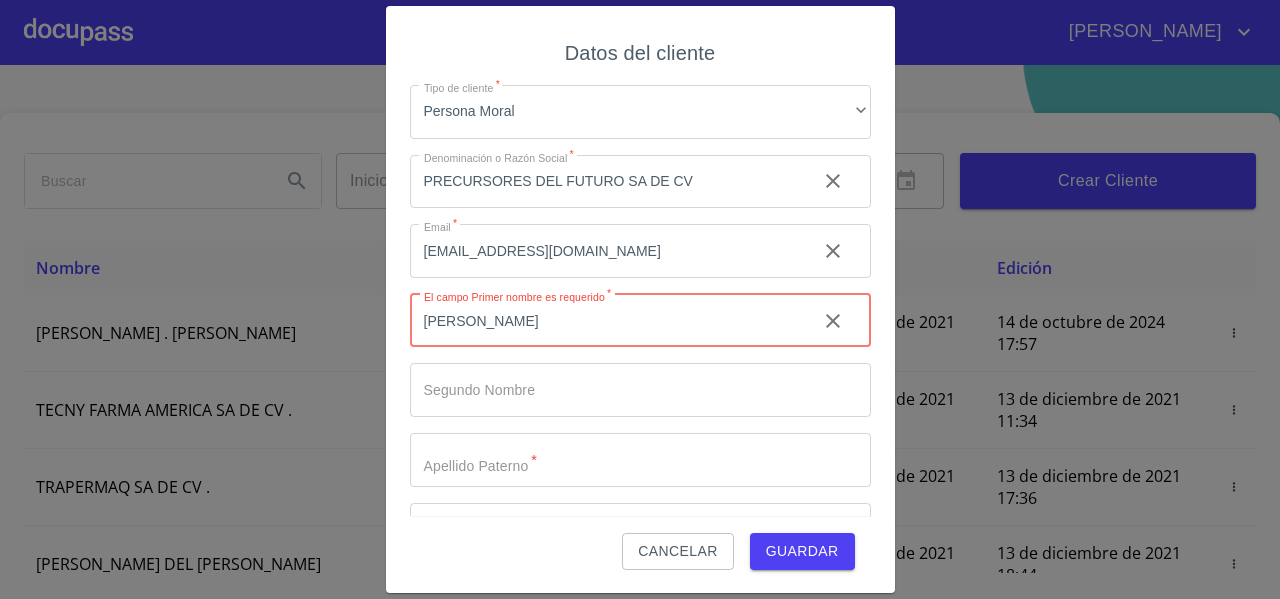 click on "[PERSON_NAME]" at bounding box center (605, 321) 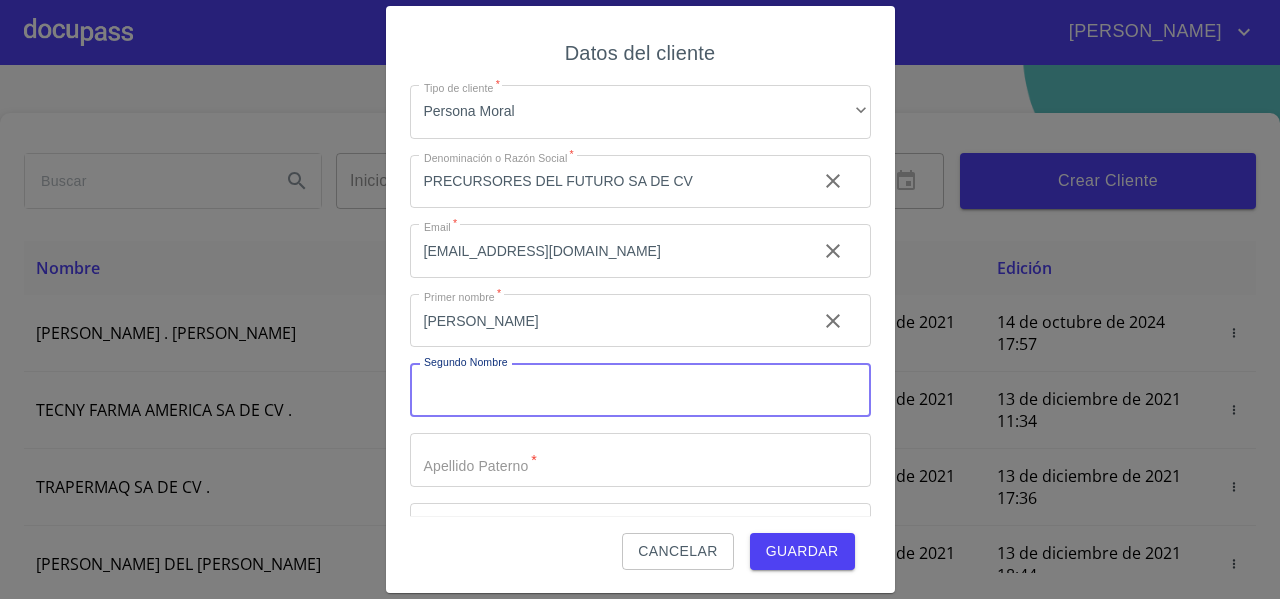click on "Tipo de cliente   *" at bounding box center [640, 390] 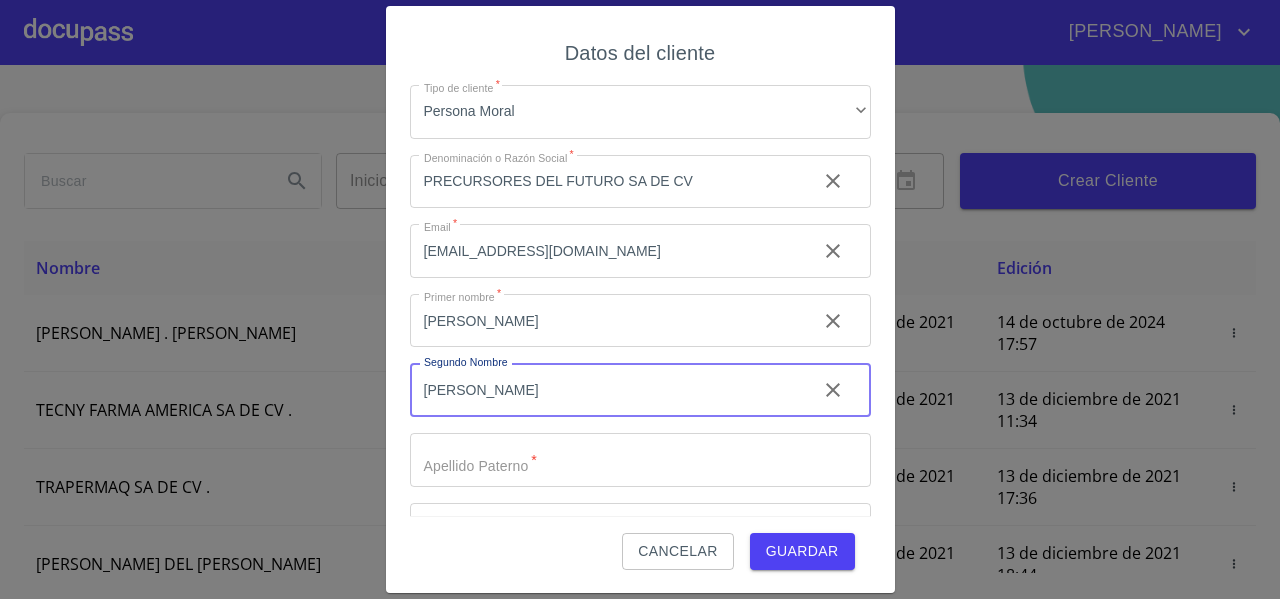 drag, startPoint x: 498, startPoint y: 392, endPoint x: 730, endPoint y: 398, distance: 232.07758 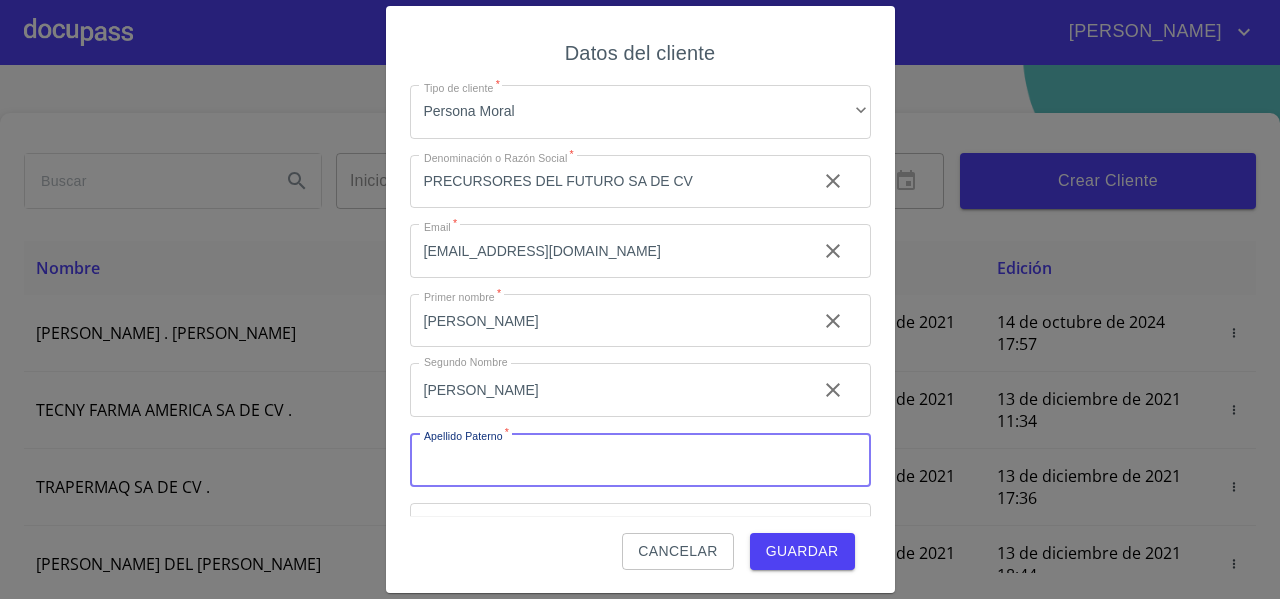 click on "Tipo de cliente   *" at bounding box center [640, 460] 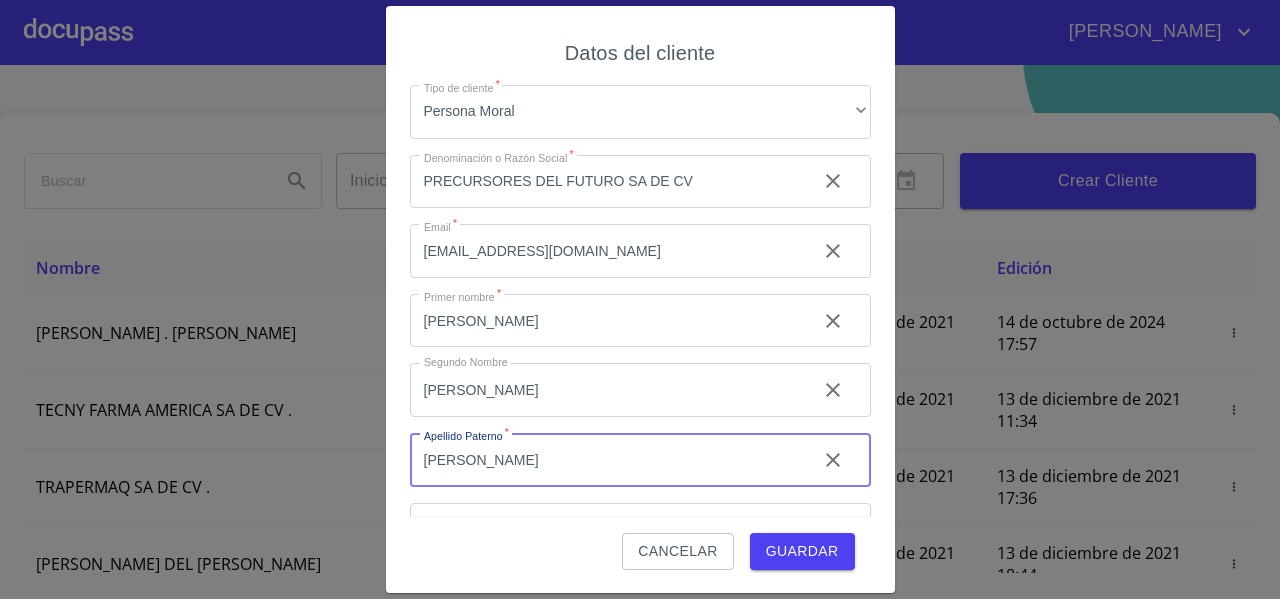 scroll, scrollTop: 126, scrollLeft: 0, axis: vertical 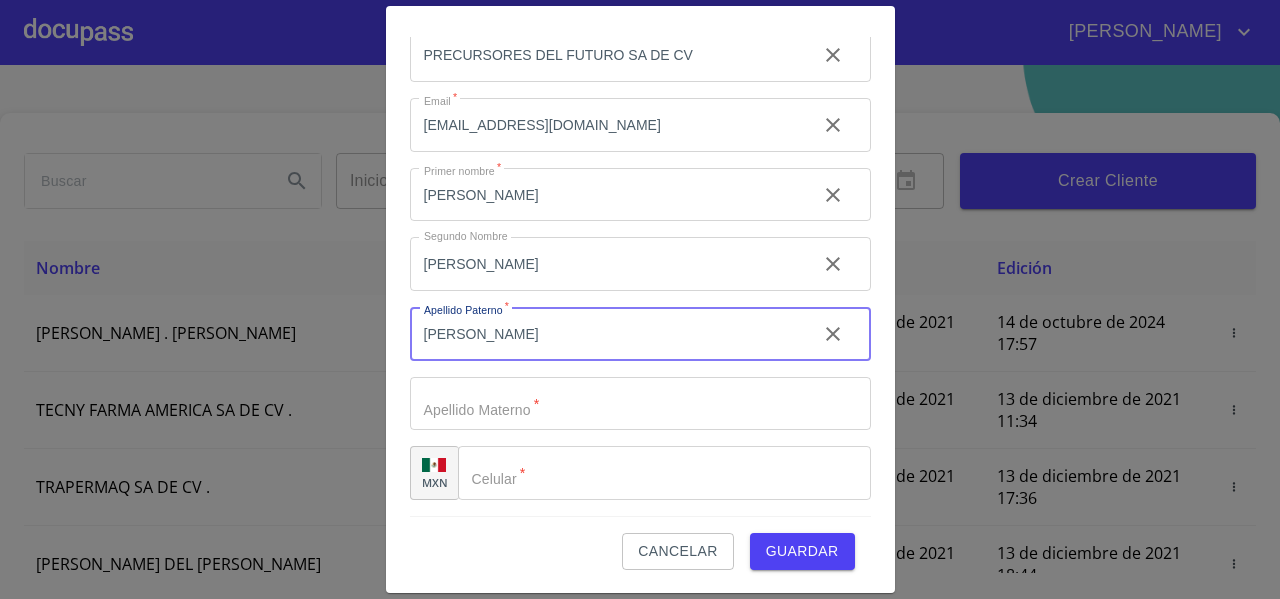 drag, startPoint x: 516, startPoint y: 334, endPoint x: 656, endPoint y: 336, distance: 140.01428 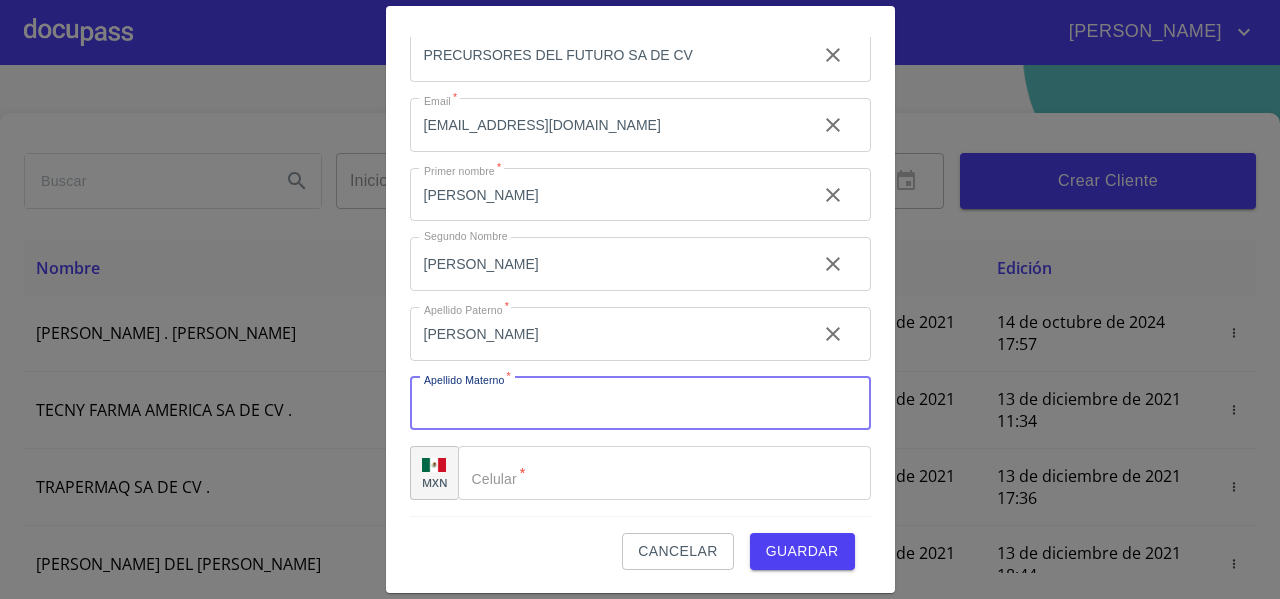 click on "Tipo de cliente   *" at bounding box center [640, 404] 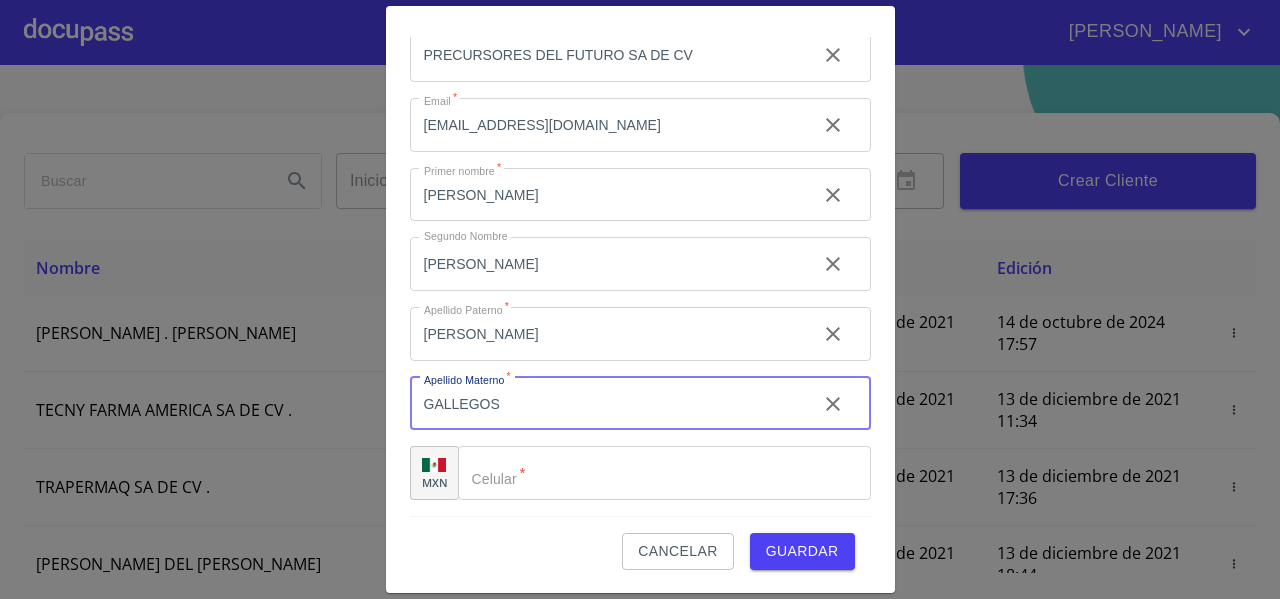 type on "GALLEGOS" 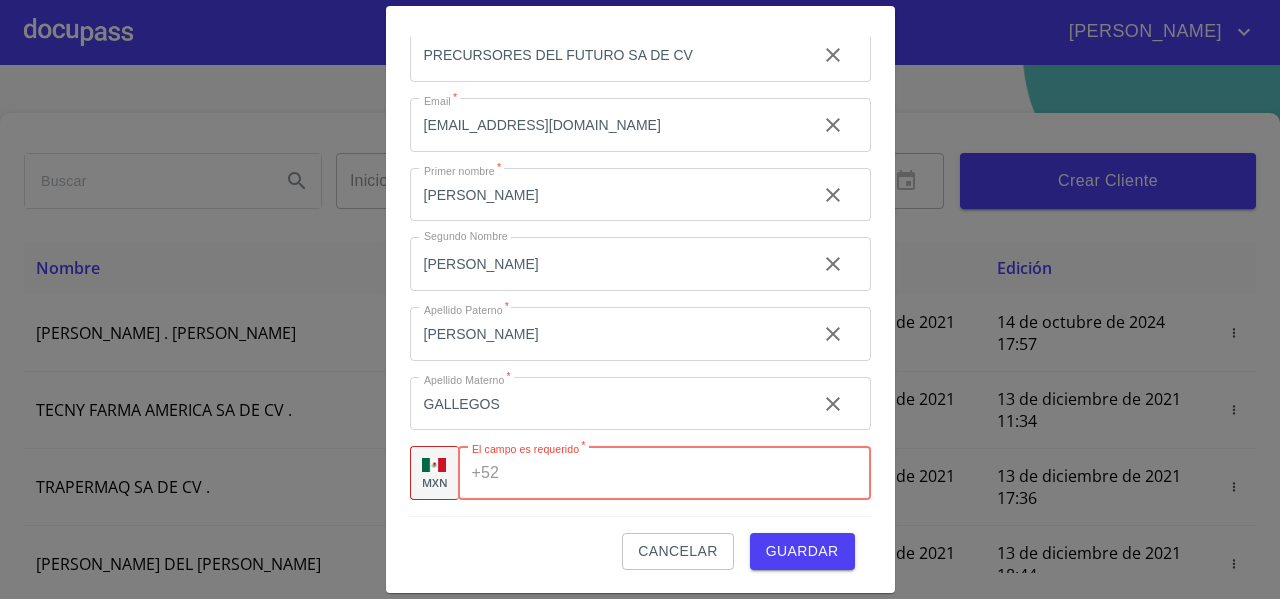 paste on "[PHONE_NUMBER]" 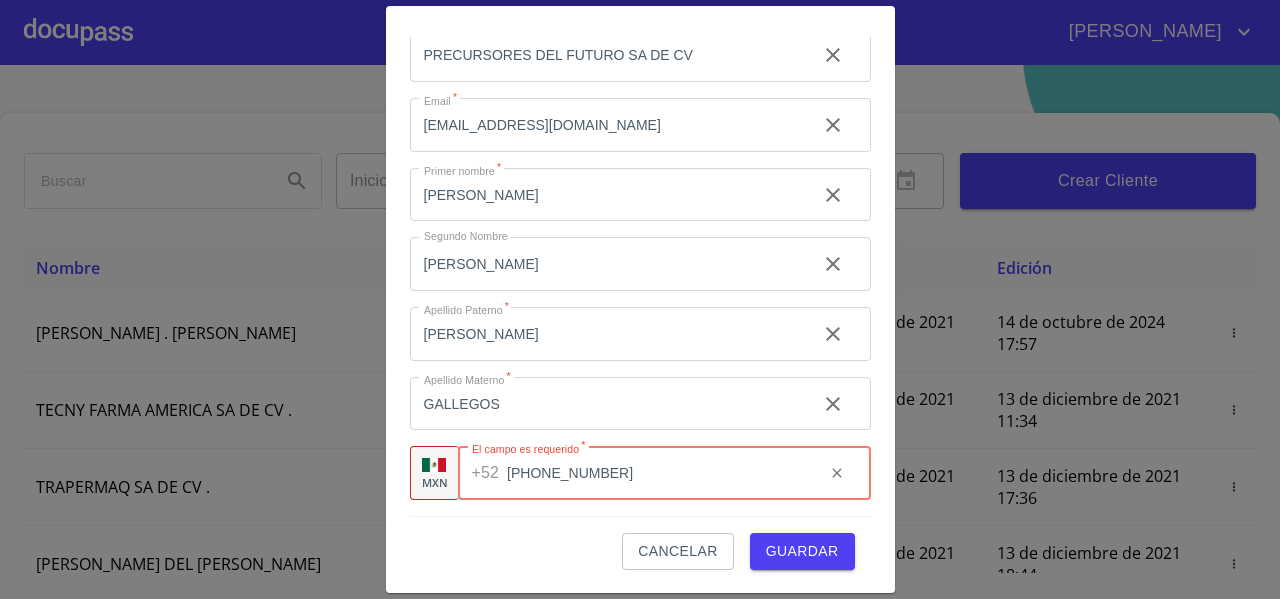type on "[PHONE_NUMBER]" 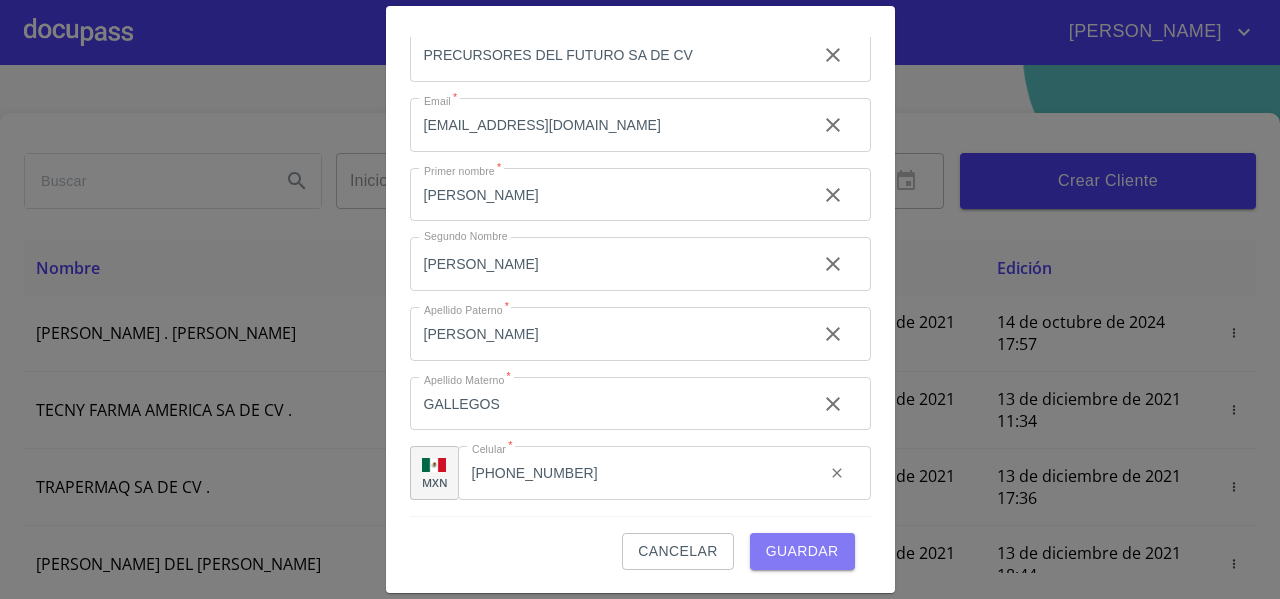 click on "Guardar" at bounding box center [802, 551] 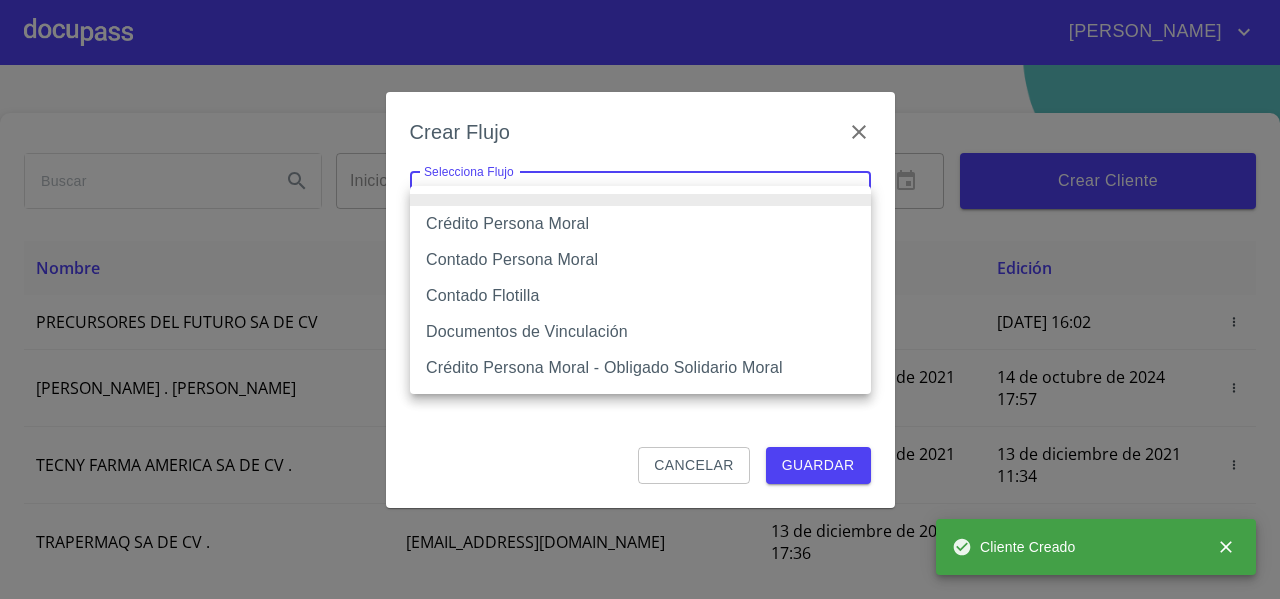 click on "[PERSON_NAME] ​ Fin ​ Crear Cliente Nombre   Correo electrónico   Registro   Edición     PRECURSORES DEL FUTURO SA DE CV [EMAIL_ADDRESS][DOMAIN_NAME] [DATE] 16:02 [DATE] 16:02 ROMEO . [PERSON_NAME] [EMAIL_ADDRESS][DOMAIN_NAME] [DATE] 10:17 [DATE] 17:57 TECNY FARMA AMERICA  SA DE CV  . [PERSON_NAME][EMAIL_ADDRESS][DOMAIN_NAME] [DATE] 11:34 [DATE] 11:34 TRAPERMAQ SA DE CV  . [EMAIL_ADDRESS][DOMAIN_NAME] [DATE] 17:36 [DATE] 17:36 [PERSON_NAME] DEL [PERSON_NAME] [EMAIL_ADDRESS][DOMAIN_NAME] [DATE] 18:44 [DATE] 18:44 [PERSON_NAME]  [PERSON_NAME][EMAIL_ADDRESS][DOMAIN_NAME] [DATE] 11:46 [DATE] 11:46 SOLUCION EN LIMPIEZA DE JOCOTEPEC SDRL DE CV . [EMAIL_ADDRESS][DOMAIN_NAME] [DATE] 12:14 [DATE] 18:52 [PERSON_NAME] [EMAIL_ADDRESS][DOMAIN_NAME] [DATE] 15:01 [DATE][PERSON_NAME] 17:58 RAICES NATIVAS  SA DE CV ." at bounding box center (640, 299) 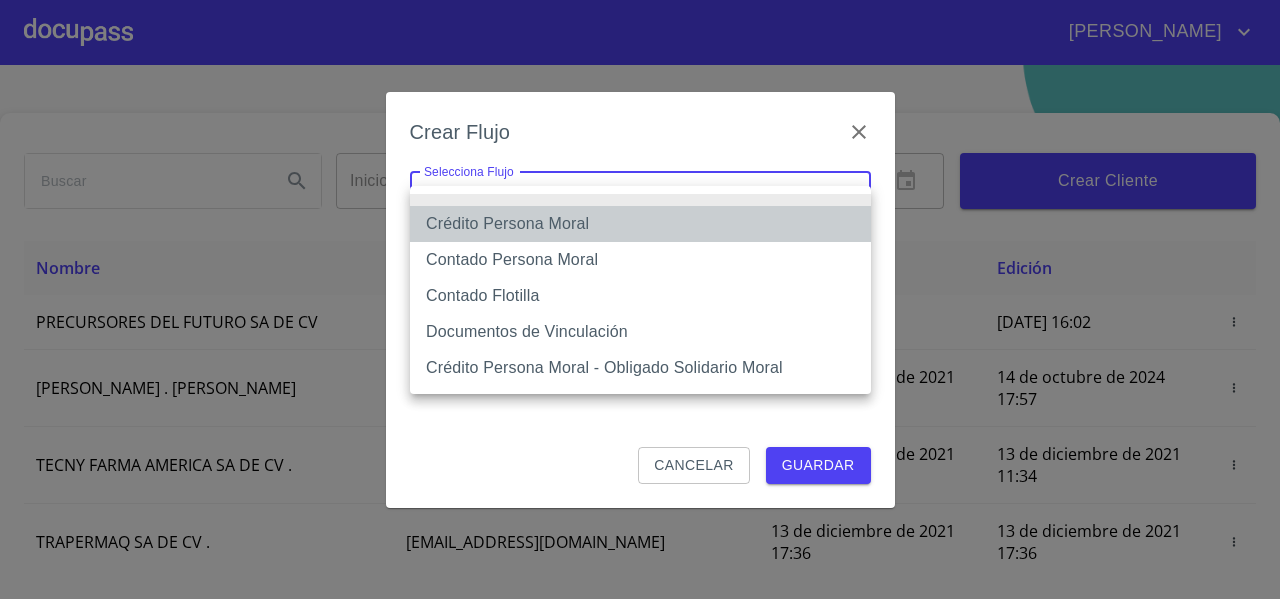 click on "Crédito Persona Moral" at bounding box center [640, 224] 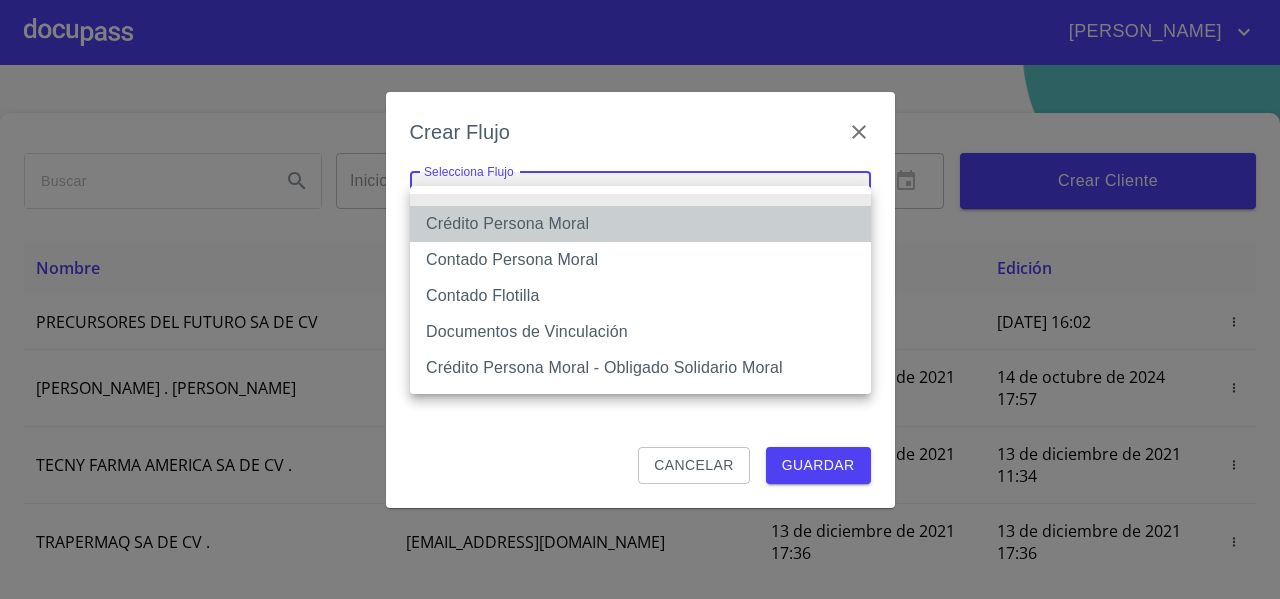 type on "61b135e99b8c202ad5a10319" 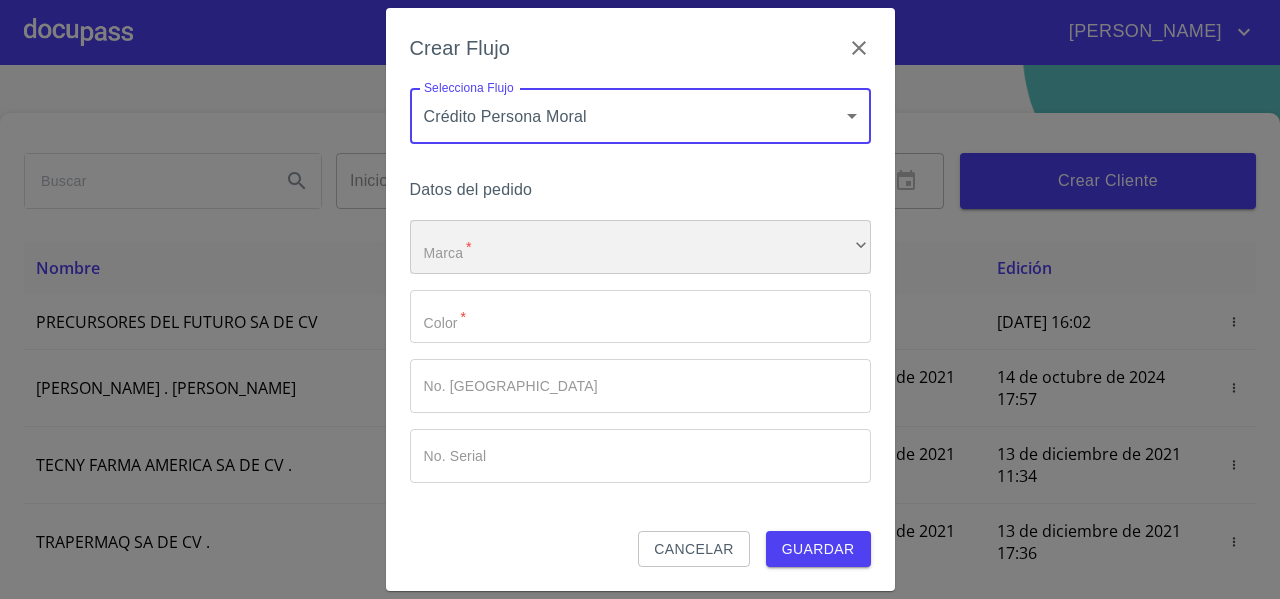 click on "​" at bounding box center [640, 247] 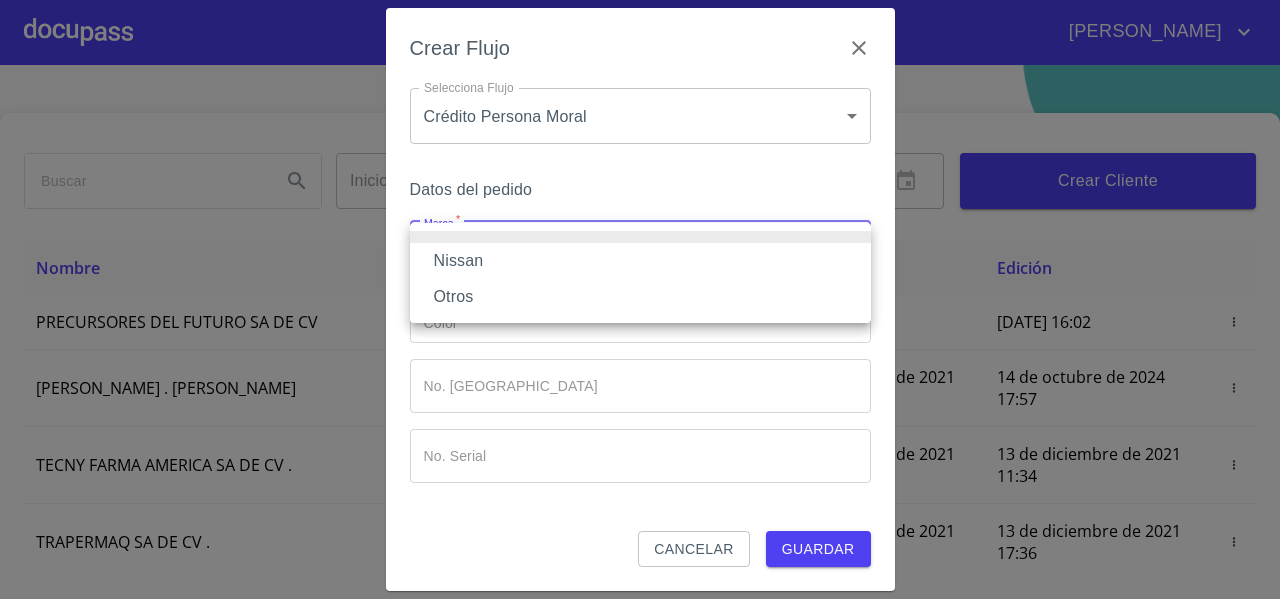 click on "Nissan" at bounding box center [640, 261] 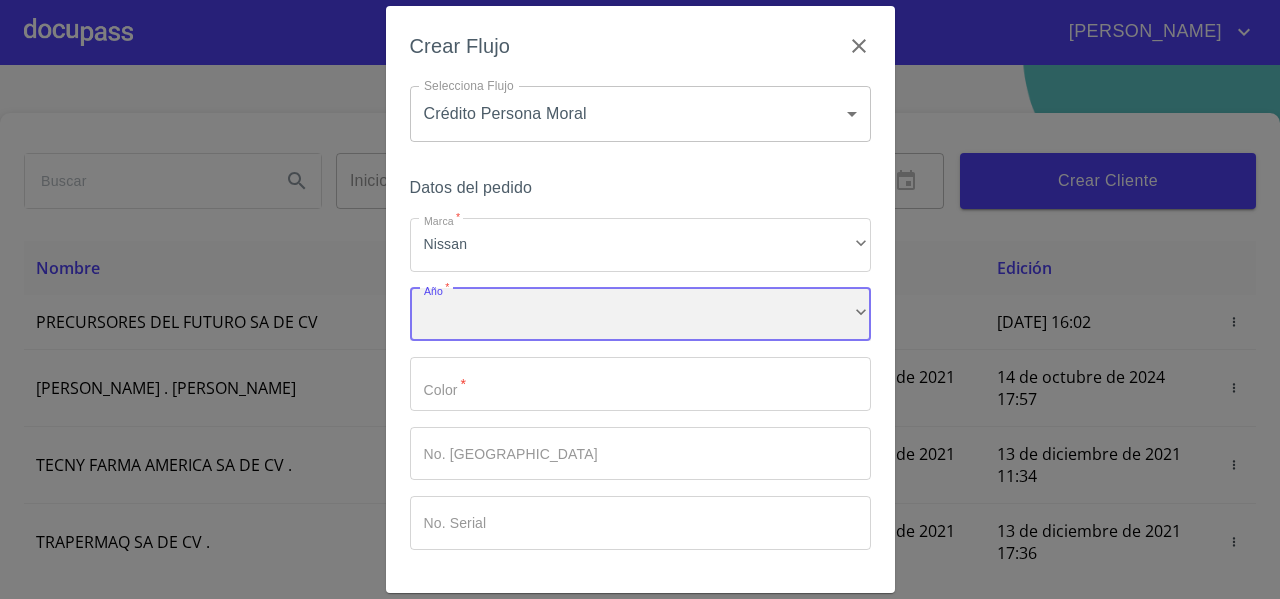 click on "​" at bounding box center [640, 315] 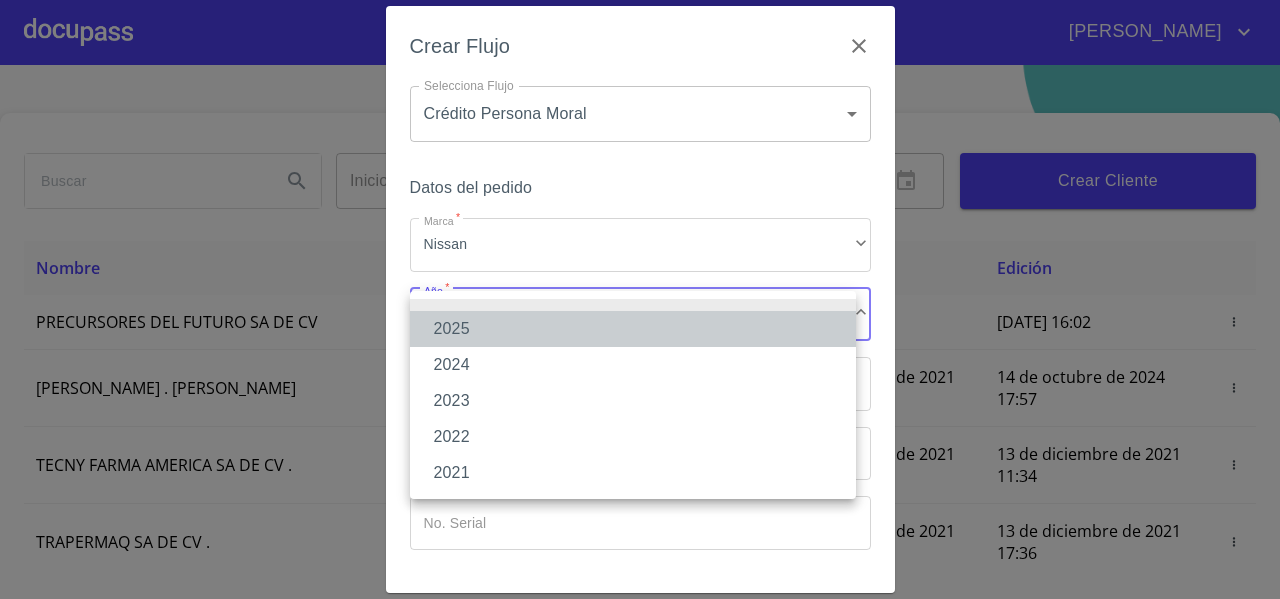 click on "2025" at bounding box center (633, 329) 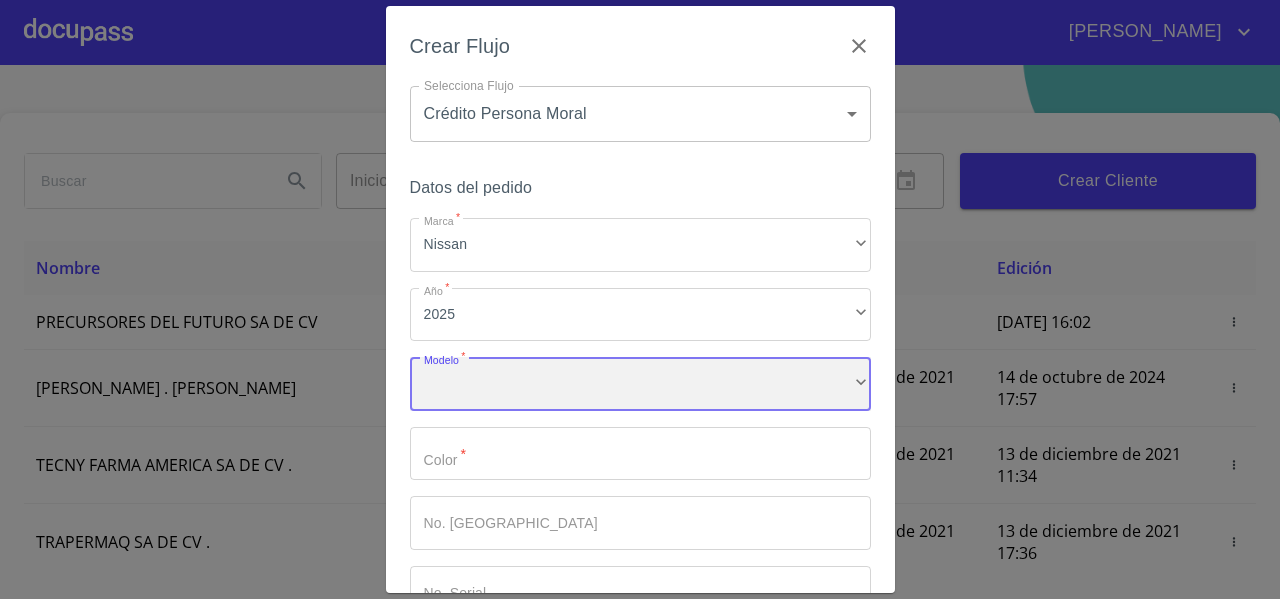 click on "​" at bounding box center [640, 384] 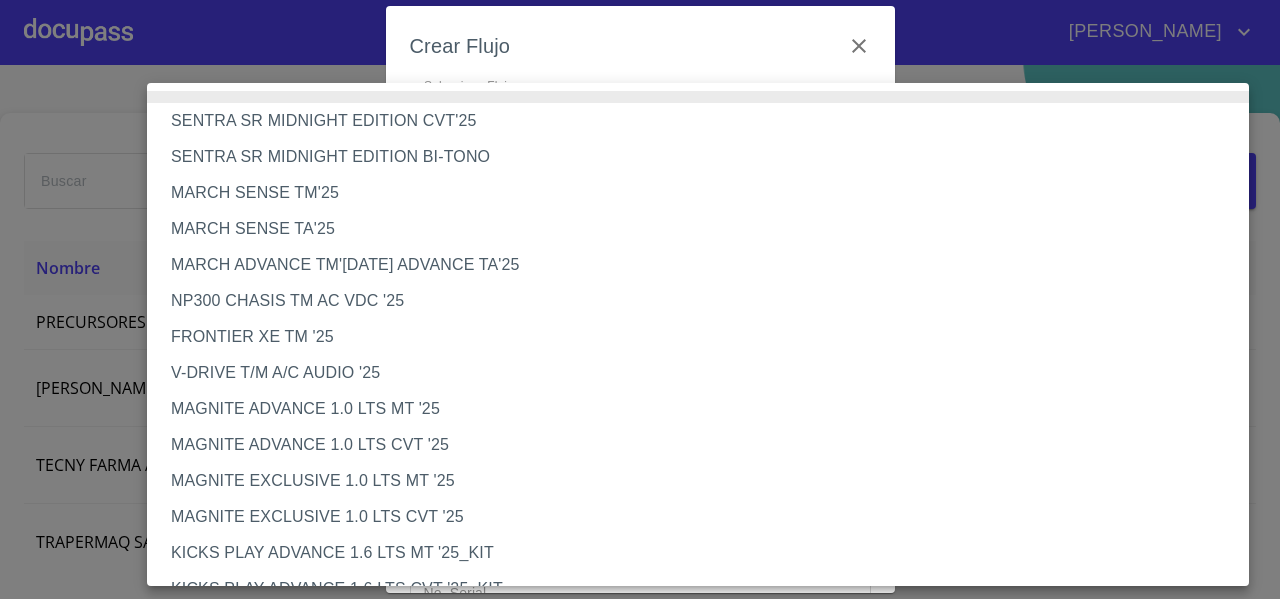 type 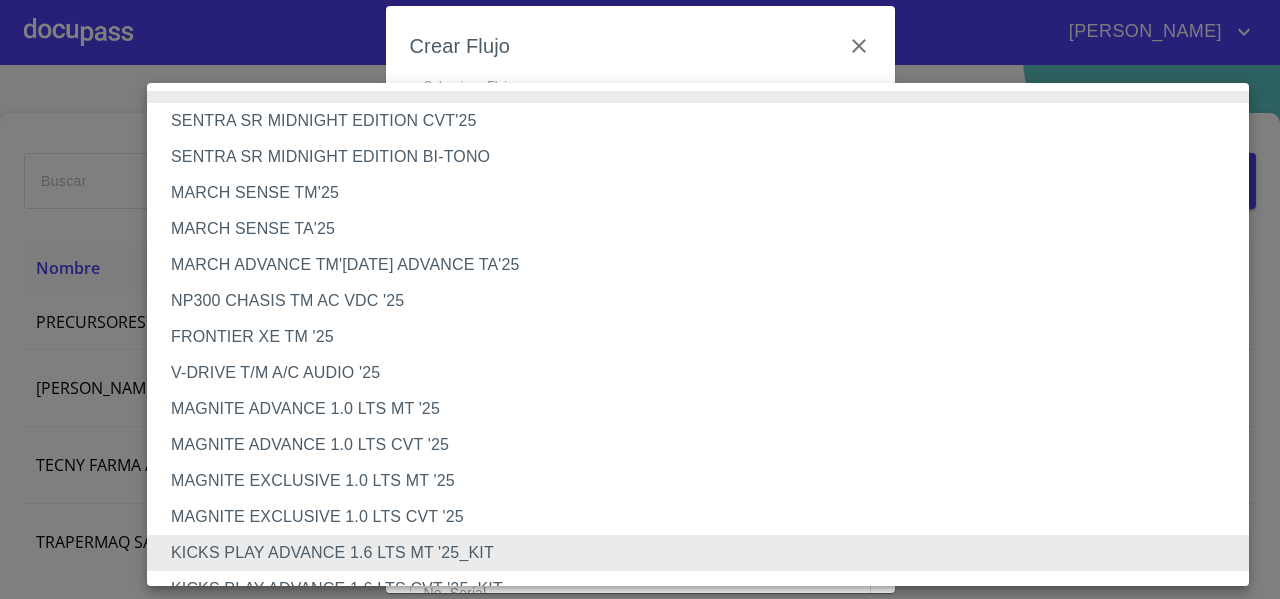 type 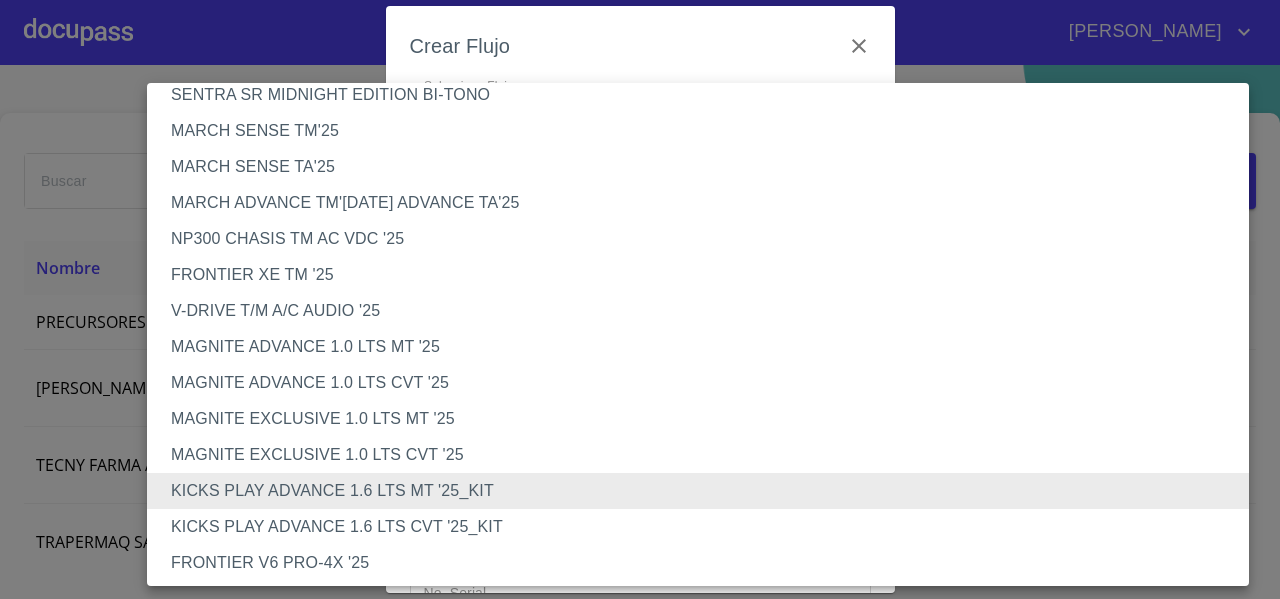 scroll, scrollTop: 61, scrollLeft: 0, axis: vertical 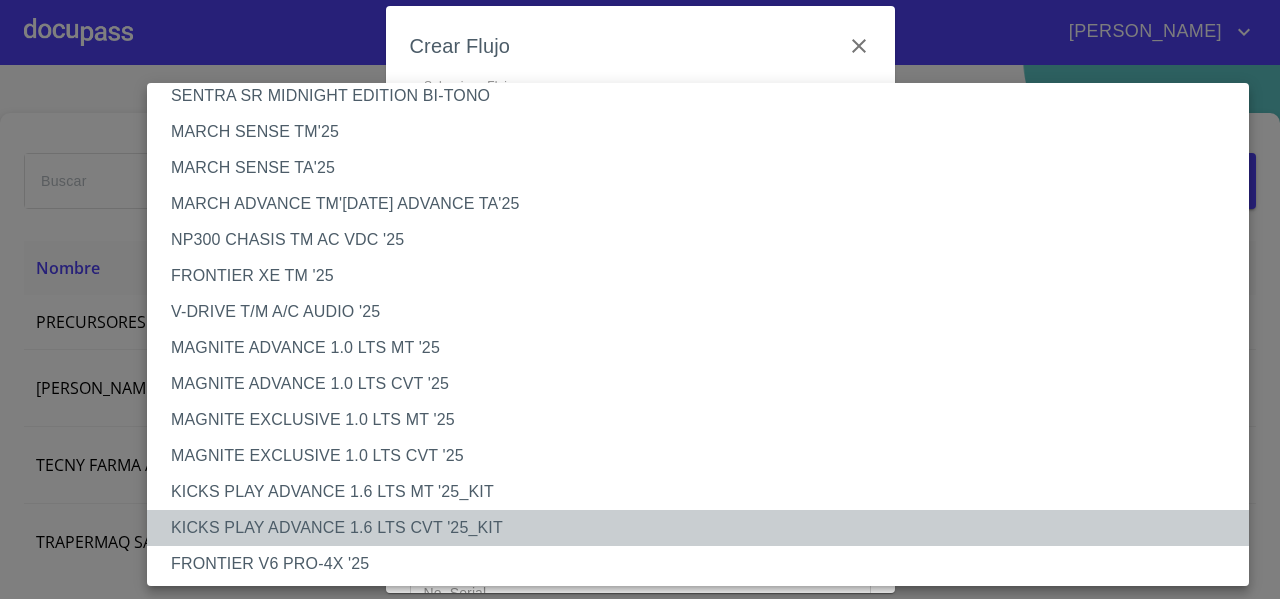 click on "KICKS PLAY ADVANCE 1.6 LTS CVT '25_KIT" at bounding box center (705, 528) 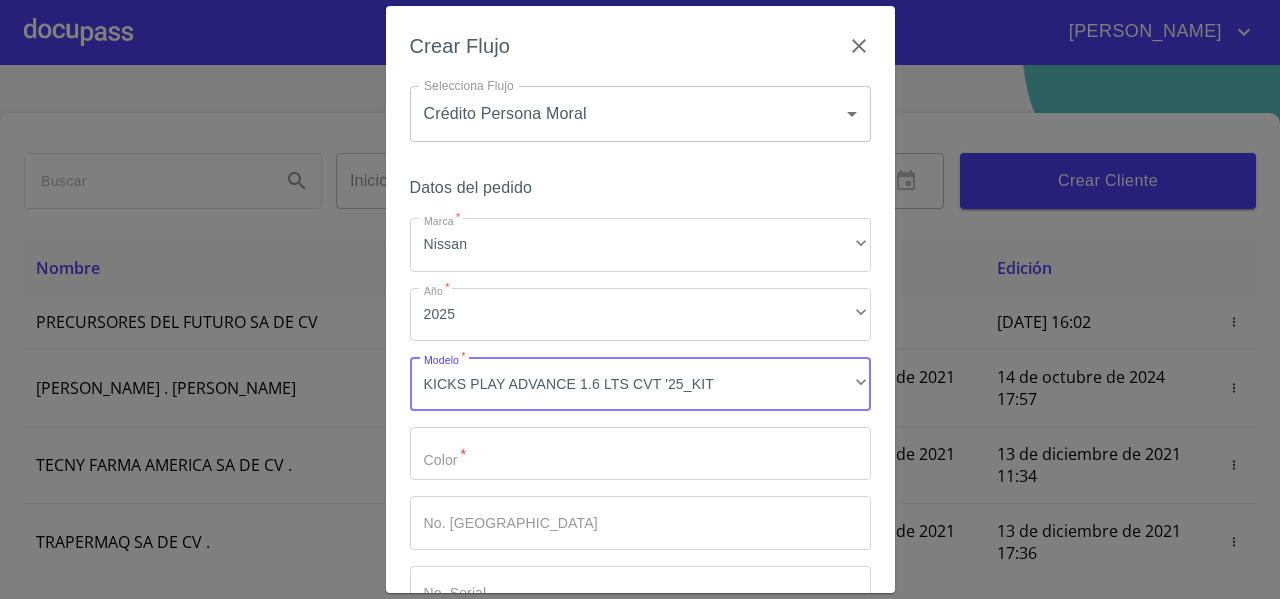 click on "Marca   *" at bounding box center [640, 454] 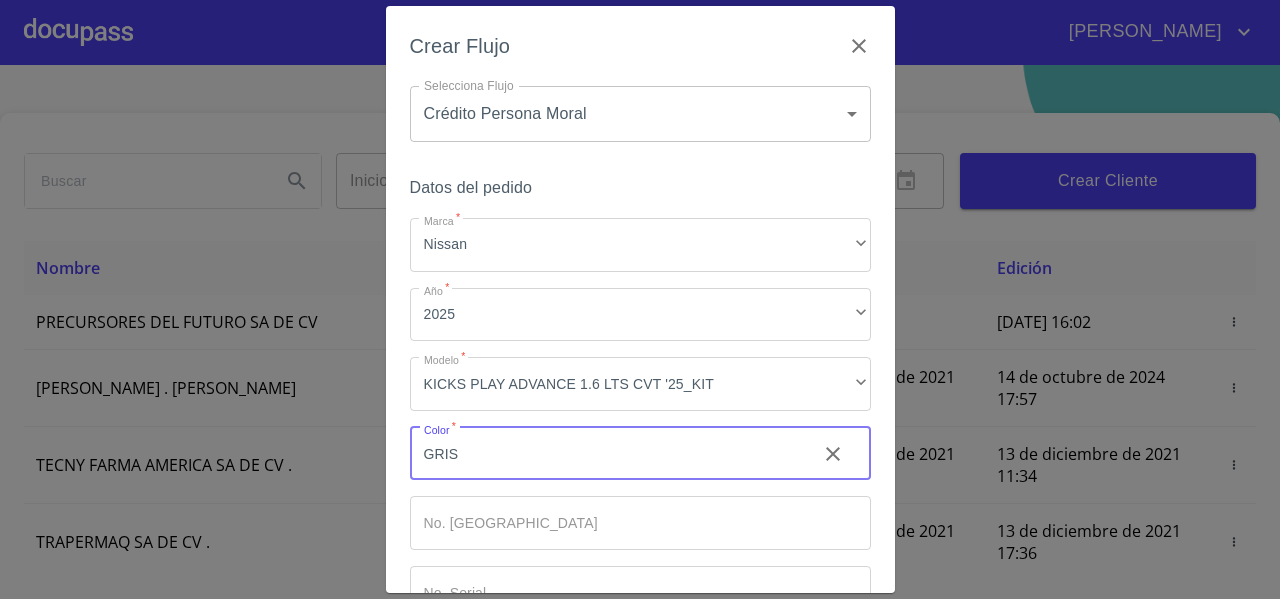 scroll, scrollTop: 135, scrollLeft: 0, axis: vertical 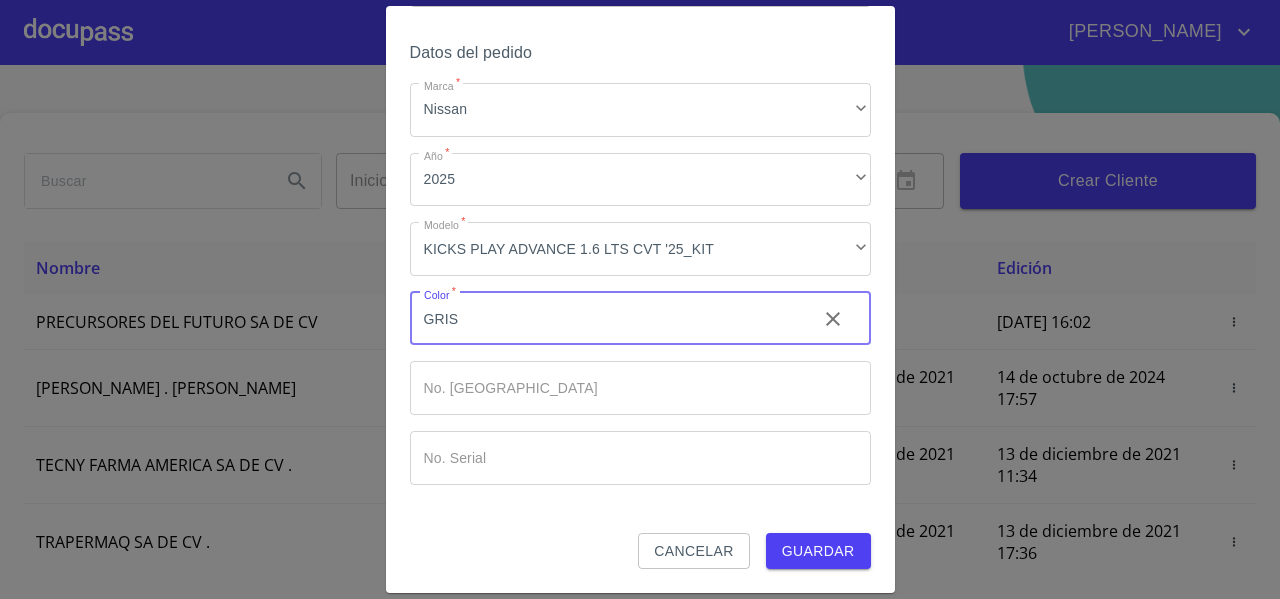 type on "GRIS" 